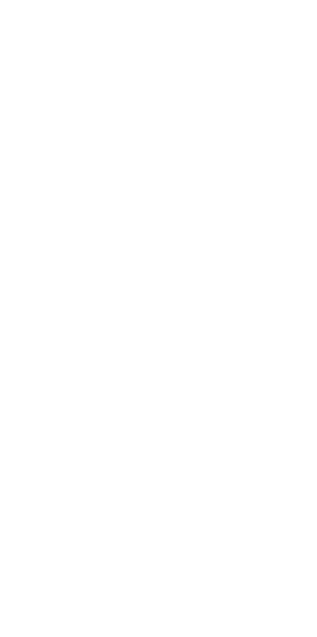scroll, scrollTop: 0, scrollLeft: 0, axis: both 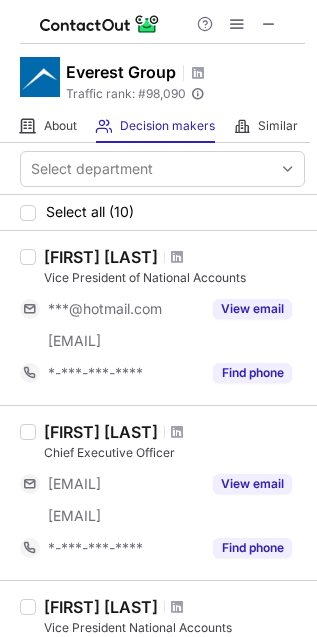 click at bounding box center [162, 22] 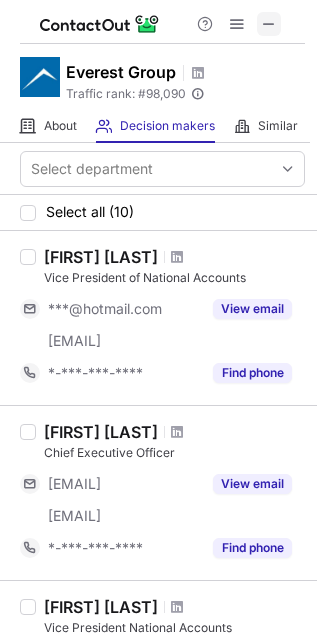 click at bounding box center (269, 24) 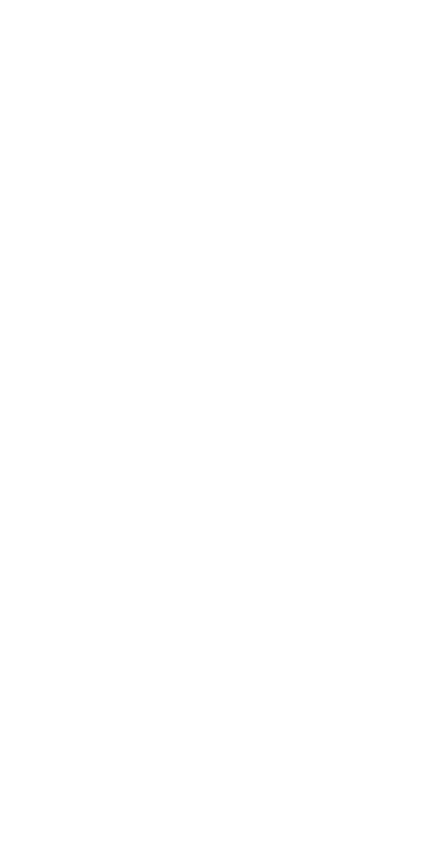 scroll, scrollTop: 0, scrollLeft: 0, axis: both 